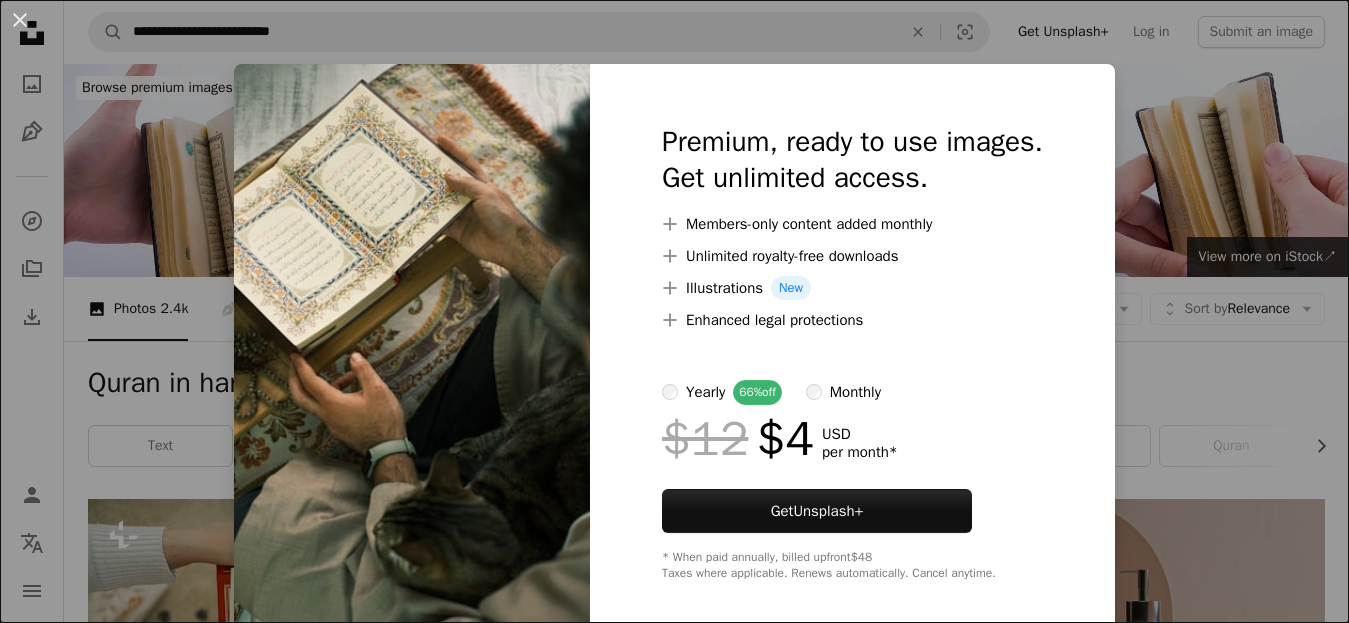 scroll, scrollTop: 1511, scrollLeft: 0, axis: vertical 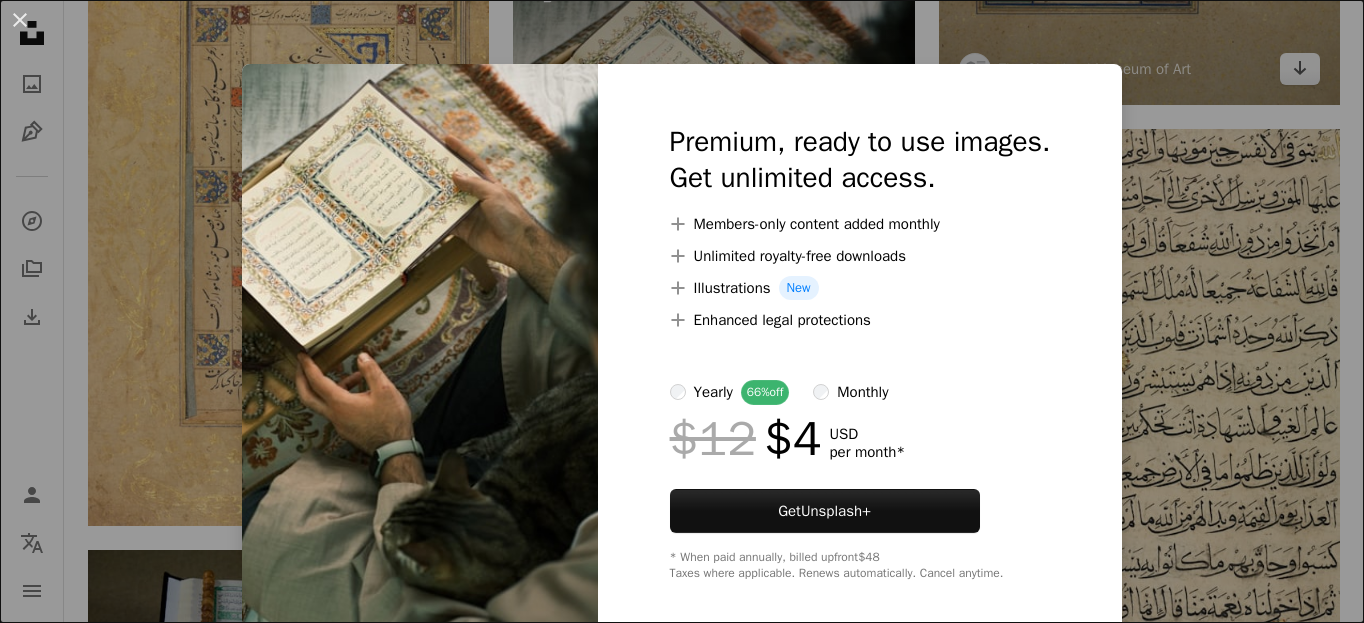 click on "An X shape Premium, ready to use images. Get unlimited access. A plus sign Members-only content added monthly A plus sign Unlimited royalty-free downloads A plus sign Illustrations  New A plus sign Enhanced legal protections yearly 66%  off monthly $12   $4 USD per month * Get  Unsplash+ * When paid annually, billed upfront  $48 Taxes where applicable. Renews automatically. Cancel anytime." at bounding box center [682, 311] 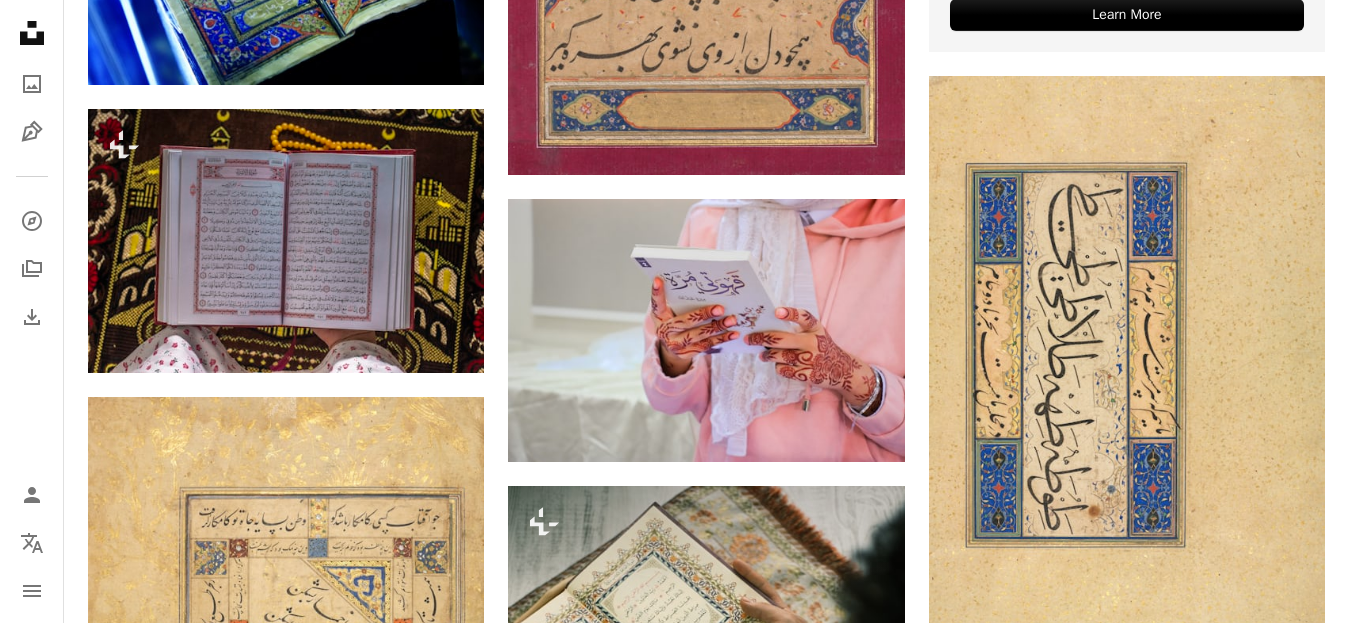 scroll, scrollTop: 784, scrollLeft: 0, axis: vertical 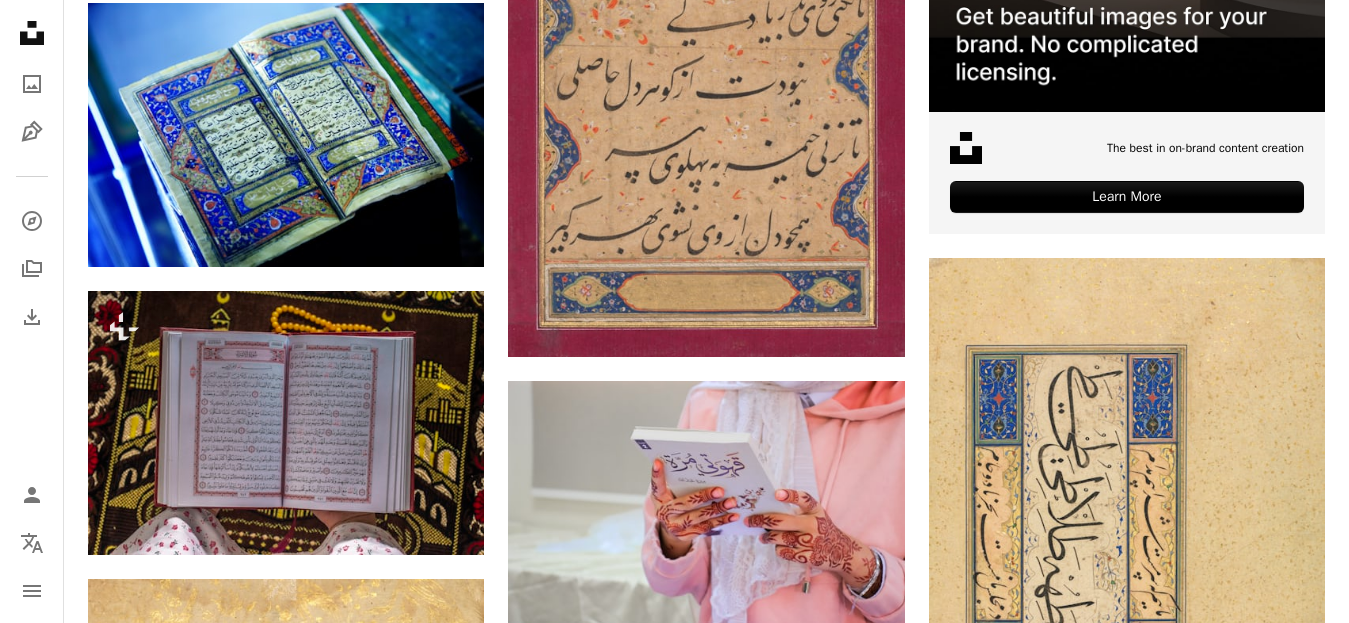 drag, startPoint x: 1338, startPoint y: 199, endPoint x: 1346, endPoint y: 216, distance: 18.788294 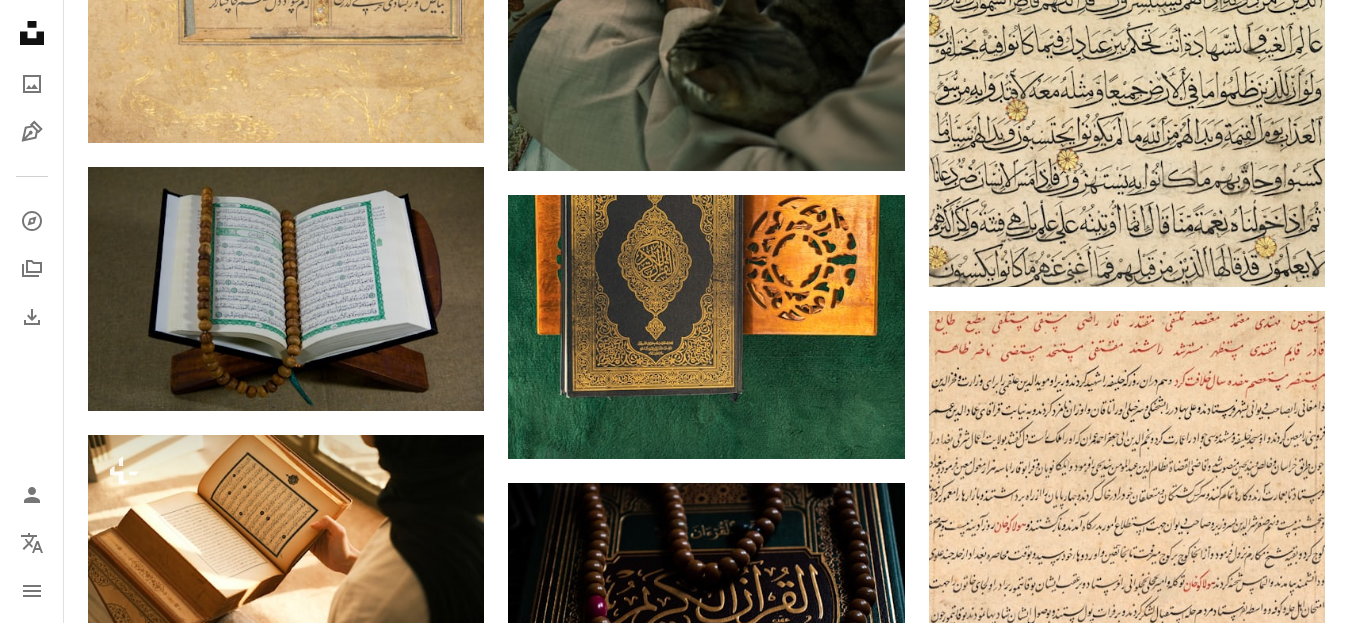 scroll, scrollTop: 2058, scrollLeft: 0, axis: vertical 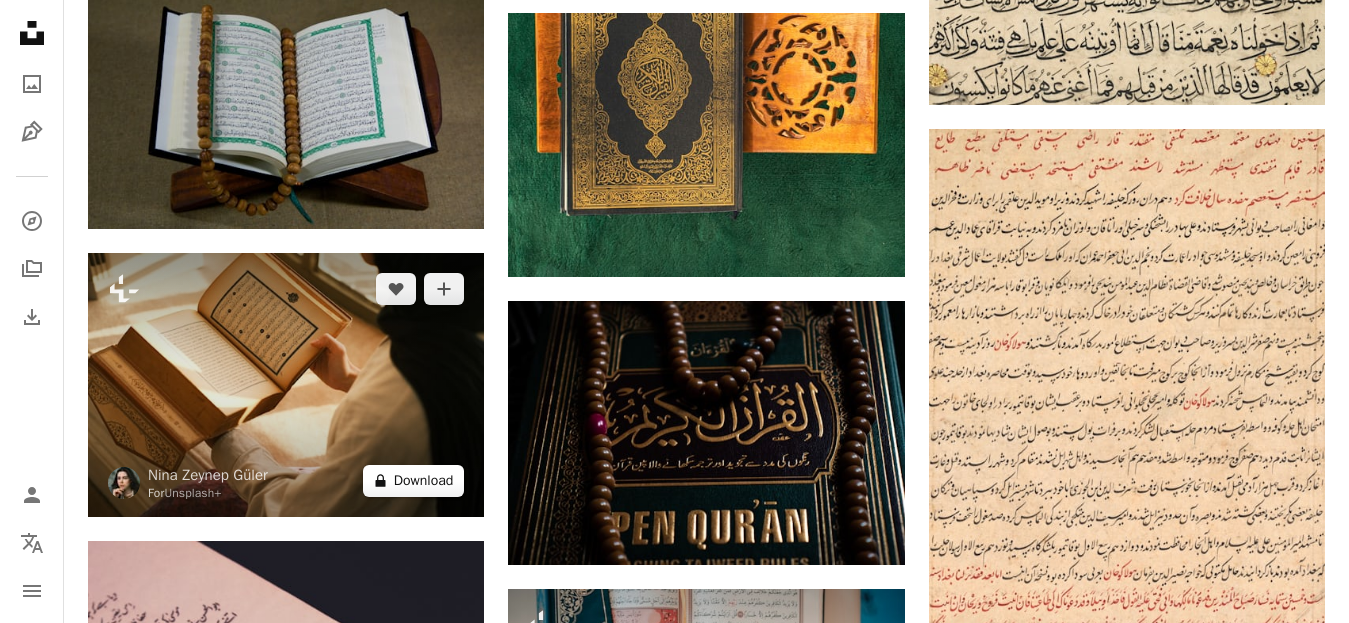 click on "A lock Download" at bounding box center (414, 481) 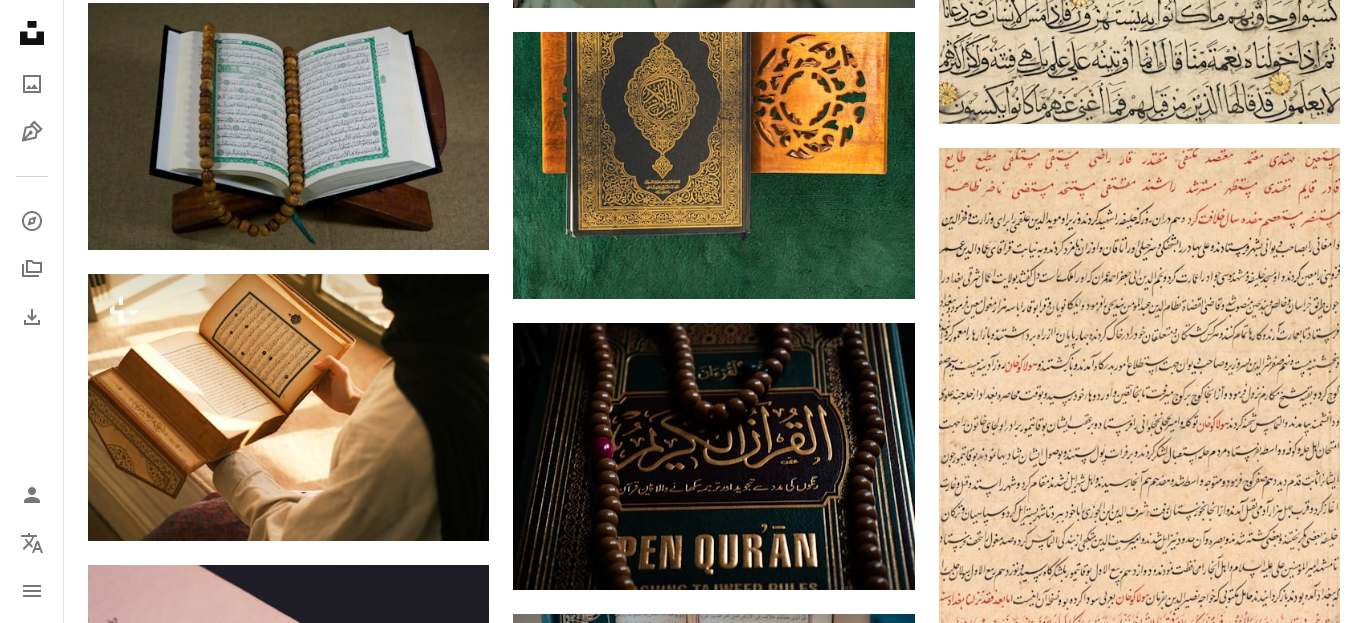 click on "An X shape Premium, ready to use images. Get unlimited access. A plus sign Members-only content added monthly A plus sign Unlimited royalty-free downloads A plus sign Illustrations  New A plus sign Enhanced legal protections yearly 66%  off monthly $12   $4 USD per month * Get  Unsplash+ * When paid annually, billed upfront  $48 Taxes where applicable. Renews automatically. Cancel anytime." at bounding box center (682, 2960) 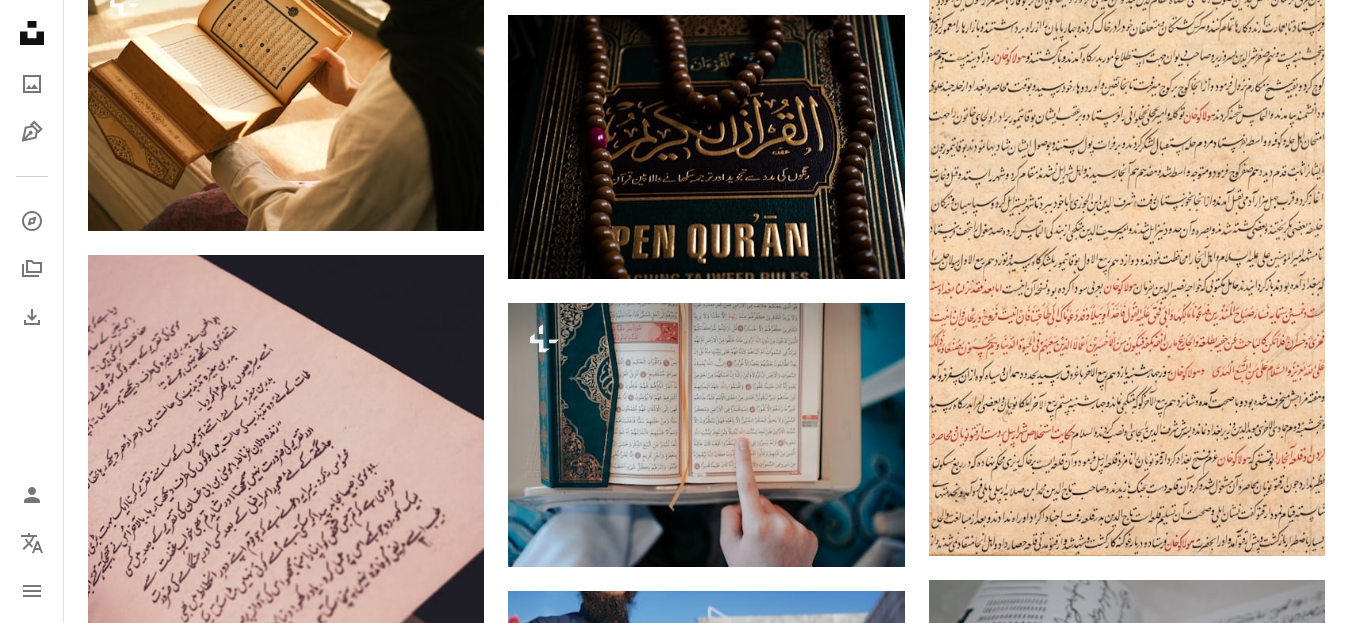 scroll, scrollTop: 2399, scrollLeft: 0, axis: vertical 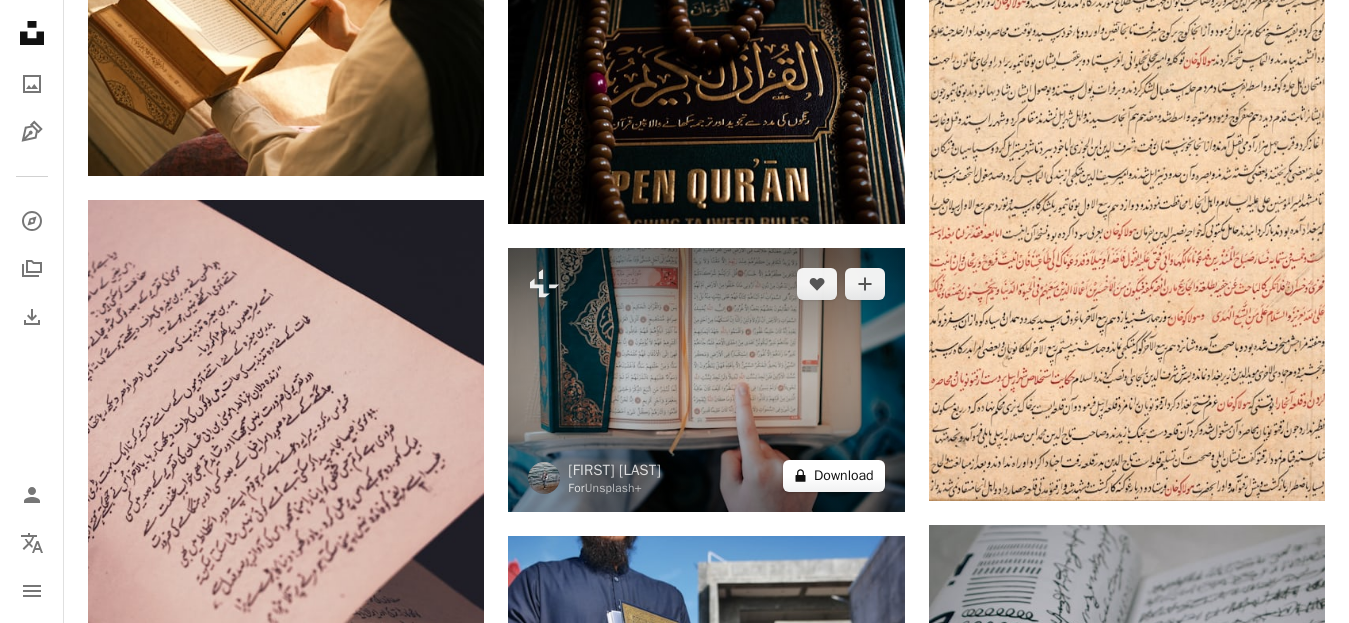 click on "A lock Download" at bounding box center (834, 476) 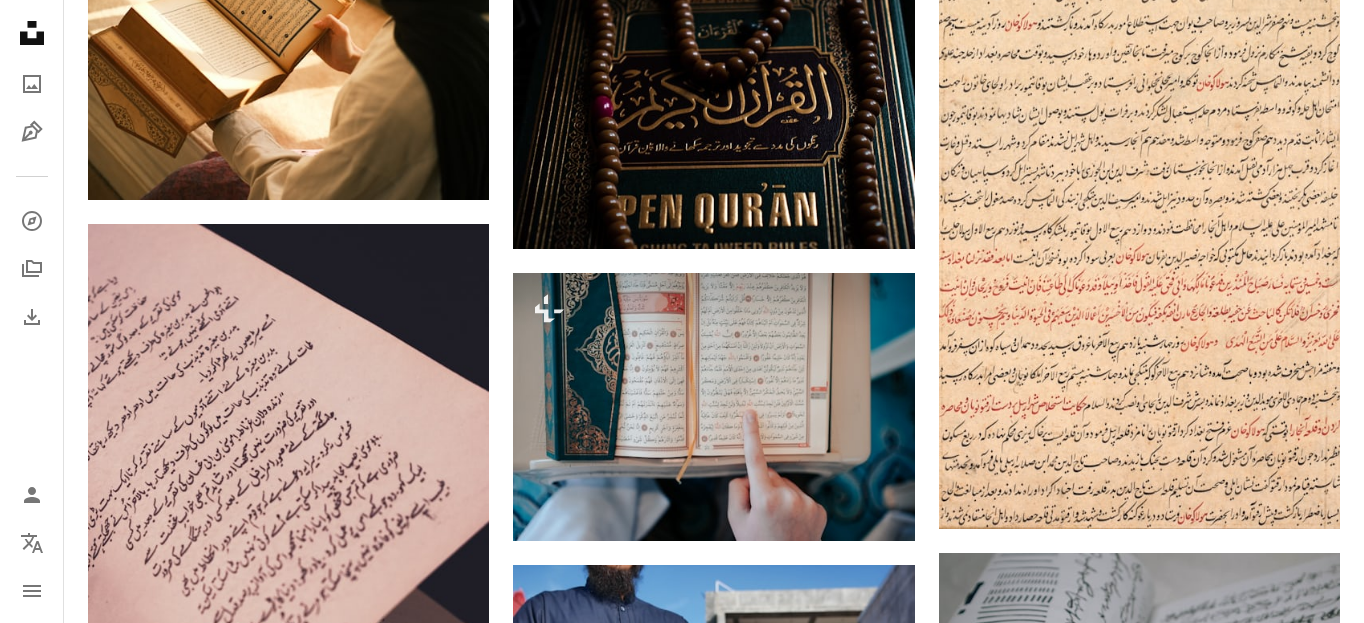 click on "An X shape Premium, ready to use images. Get unlimited access. A plus sign Members-only content added monthly A plus sign Unlimited royalty-free downloads A plus sign Illustrations  New A plus sign Enhanced legal protections yearly 66%  off monthly $12   $4 USD per month * Get  Unsplash+ * When paid annually, billed upfront  $48 Taxes where applicable. Renews automatically. Cancel anytime." at bounding box center [682, 2619] 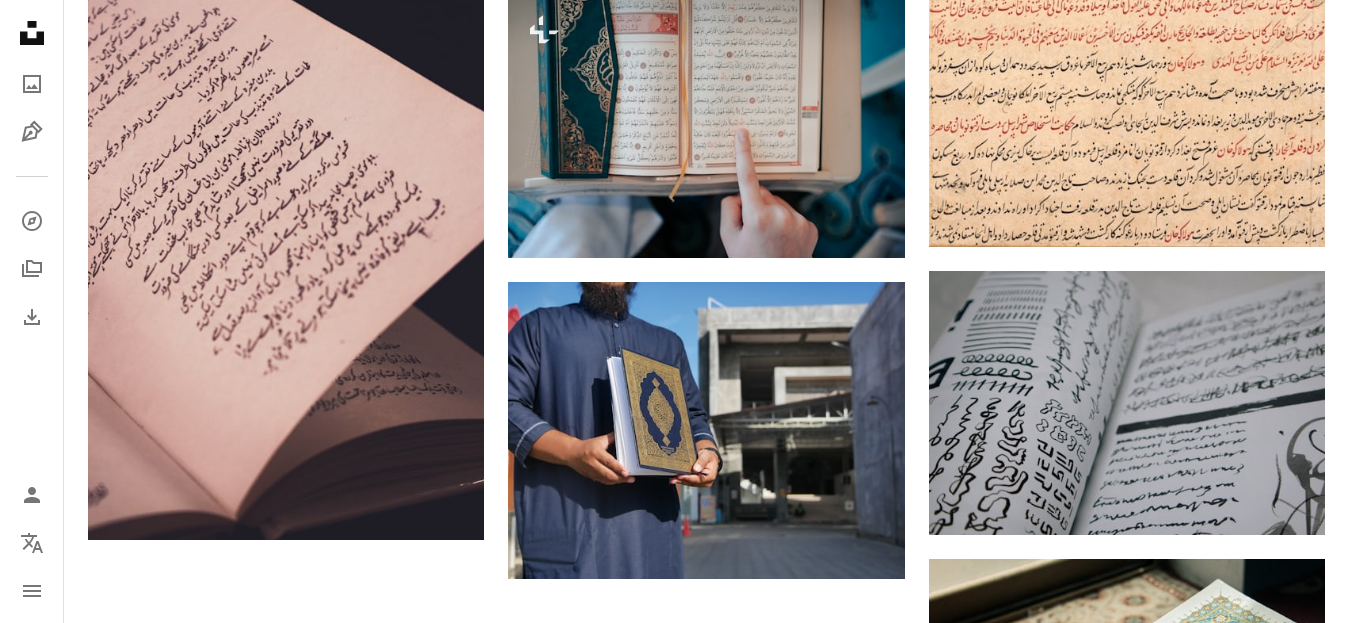 scroll, scrollTop: 2725, scrollLeft: 0, axis: vertical 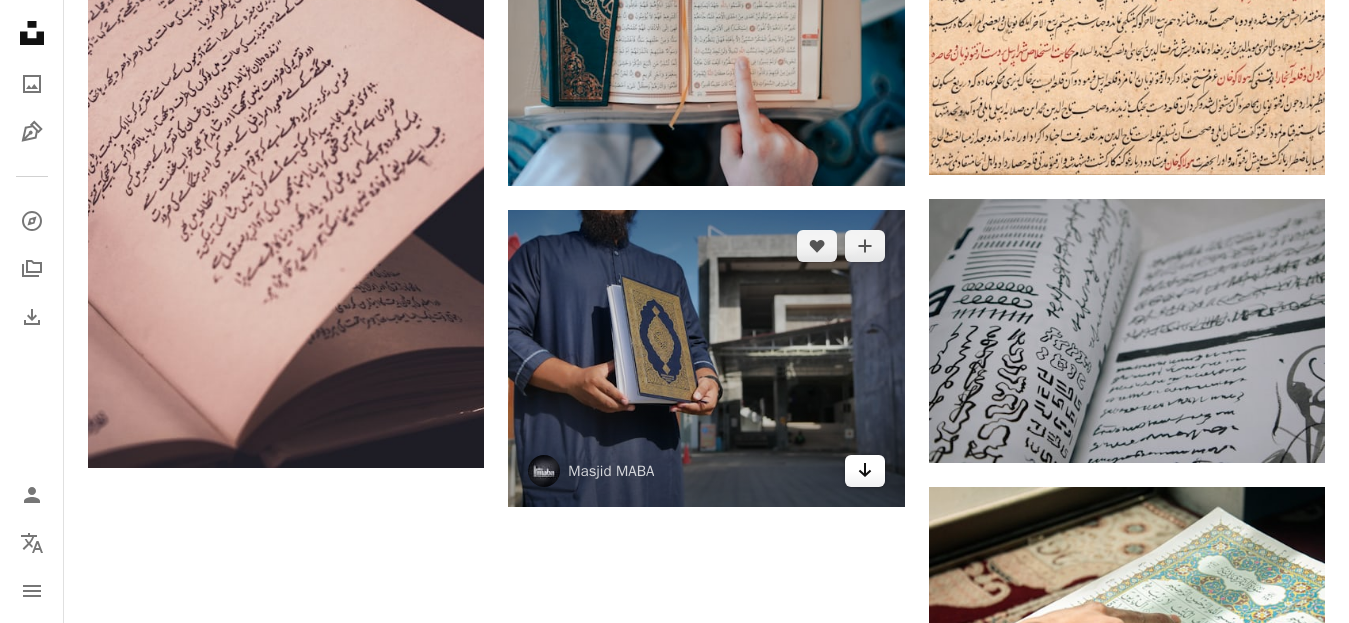 click on "Arrow pointing down" 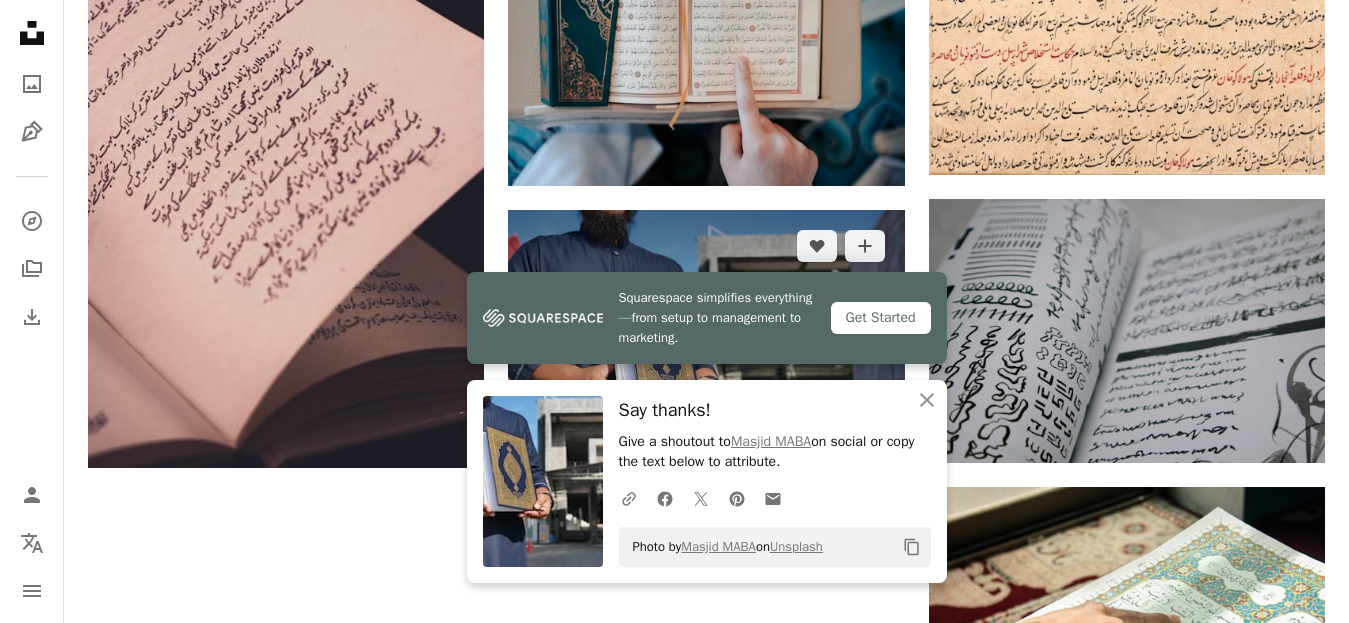scroll, scrollTop: 2180, scrollLeft: 0, axis: vertical 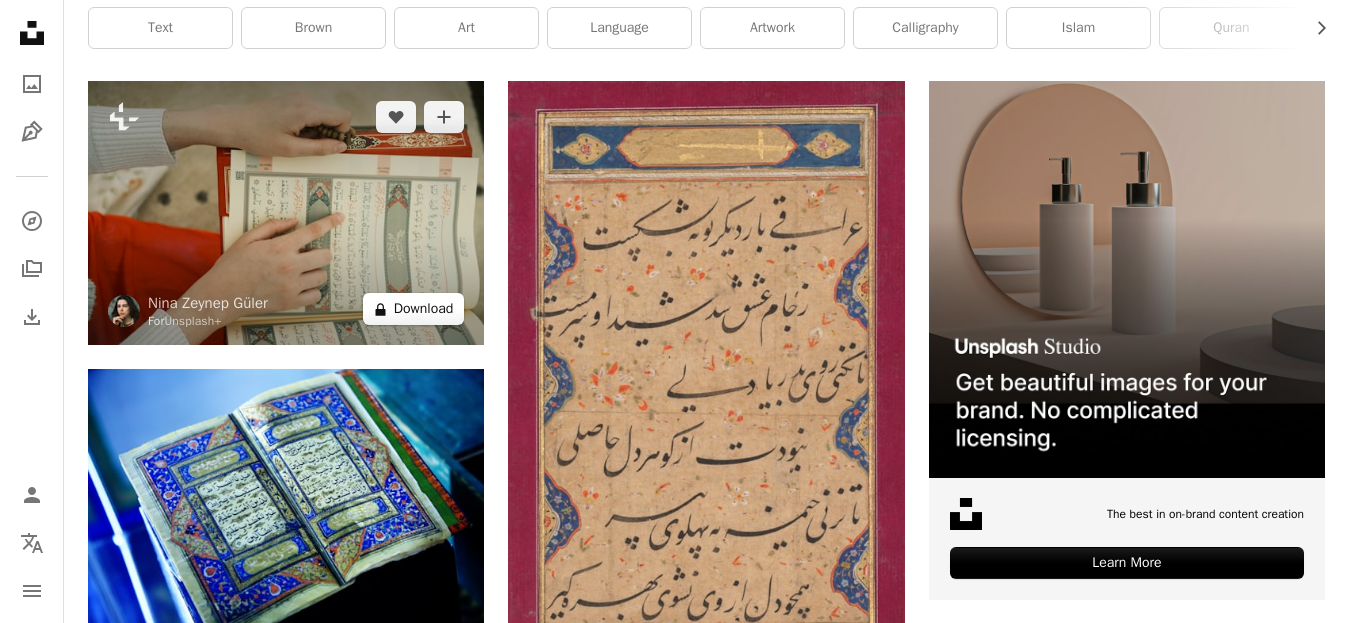 click on "A lock Download" at bounding box center (414, 309) 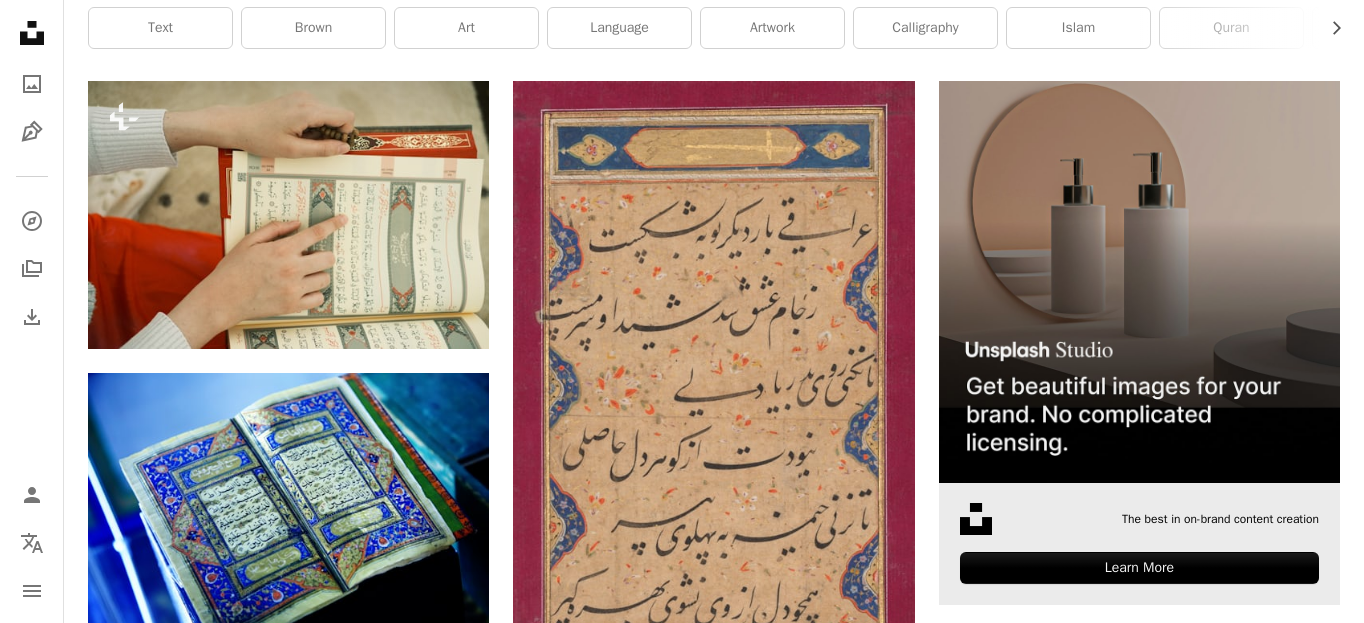 click on "An X shape Premium, ready to use images. Get unlimited access. A plus sign Members-only content added monthly A plus sign Unlimited royalty-free downloads A plus sign Illustrations  New A plus sign Enhanced legal protections yearly 66%  off monthly $12   $4 USD per month * Get  Unsplash+ * When paid annually, billed upfront  $48 Taxes where applicable. Renews automatically. Cancel anytime." at bounding box center [682, 4600] 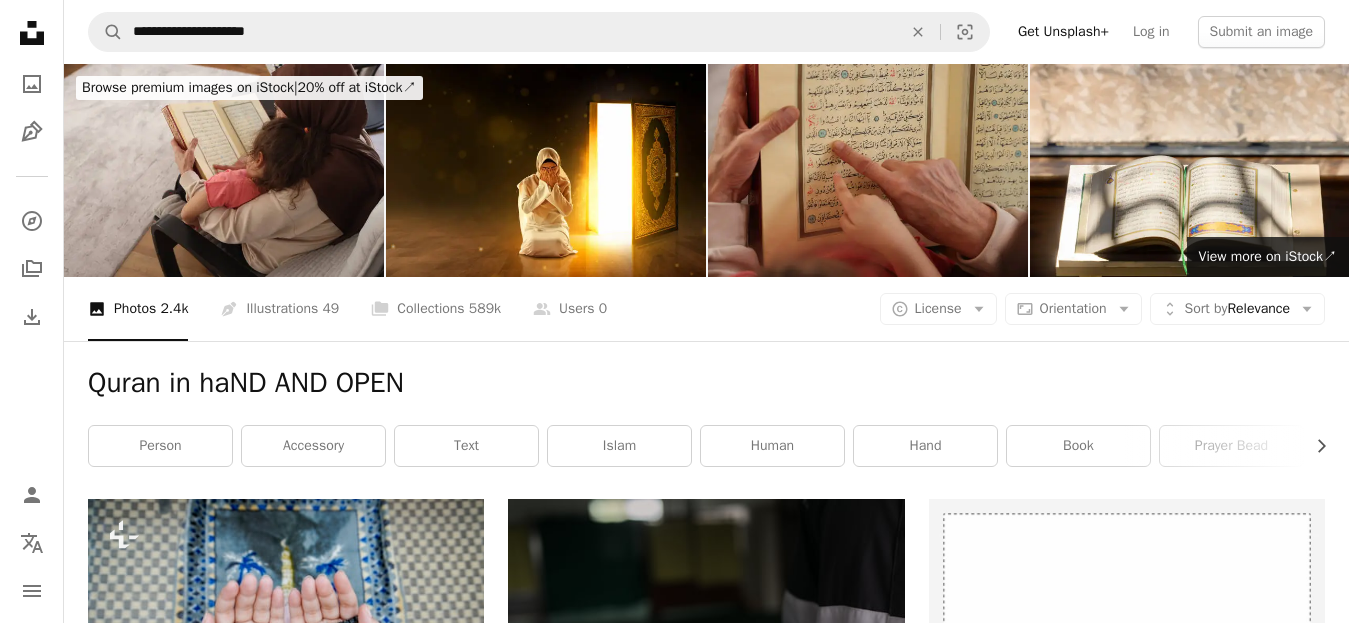 click on "An X shape Premium, ready to use images. Get unlimited access. A plus sign Members-only content added monthly A plus sign Unlimited royalty-free downloads A plus sign Illustrations  New A plus sign Enhanced legal protections yearly 66%  off monthly $12   $4 USD per month * Get  Unsplash+ * When paid annually, billed upfront  $48 Taxes where applicable. Renews automatically. Cancel anytime." at bounding box center [674, 36896] 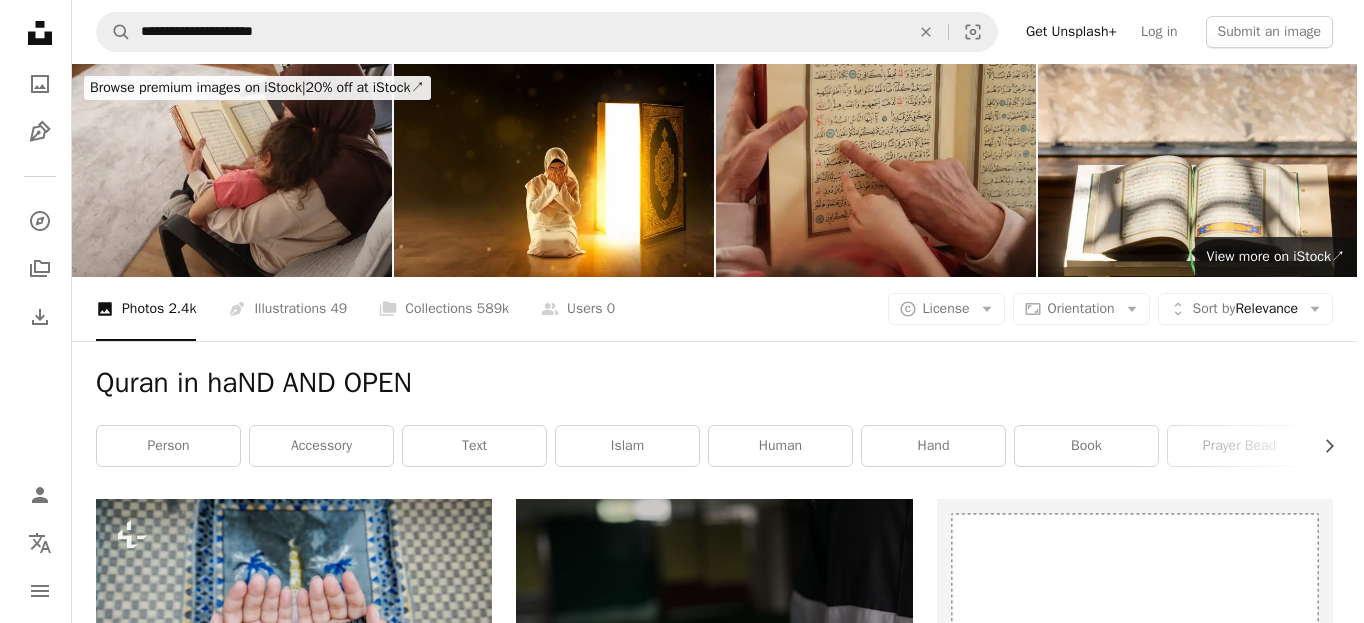 scroll, scrollTop: 31843, scrollLeft: 0, axis: vertical 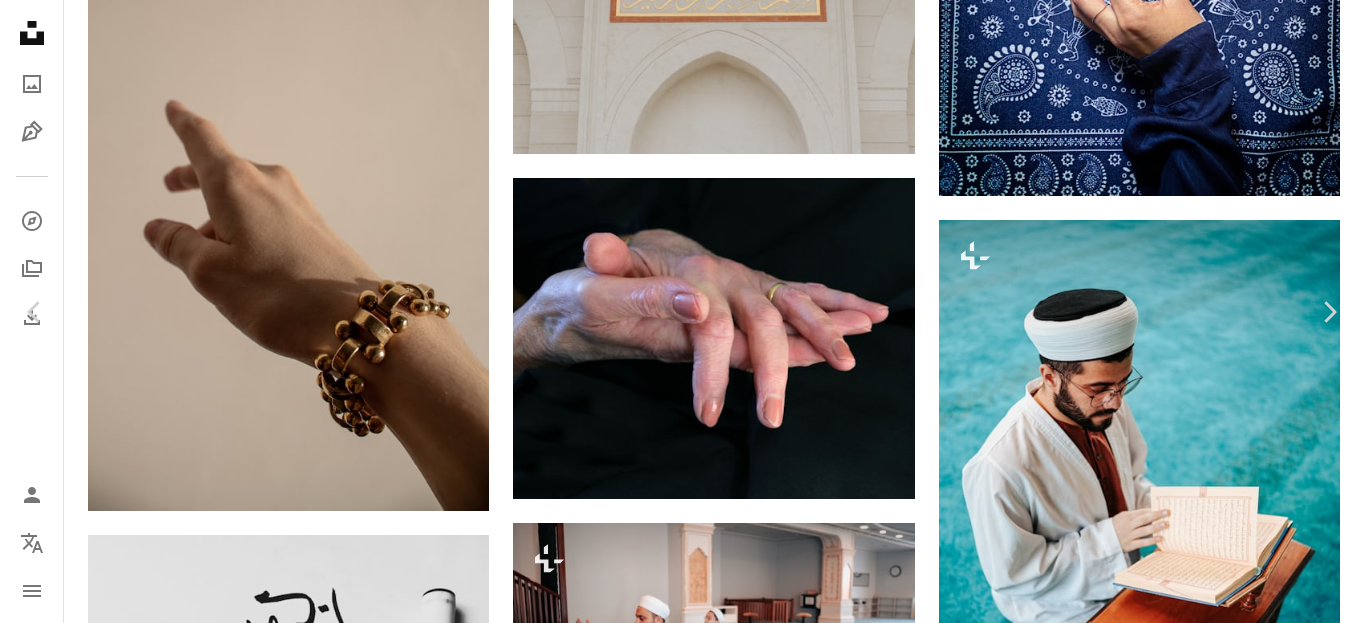 click on "Zoom in" at bounding box center (674, 5549) 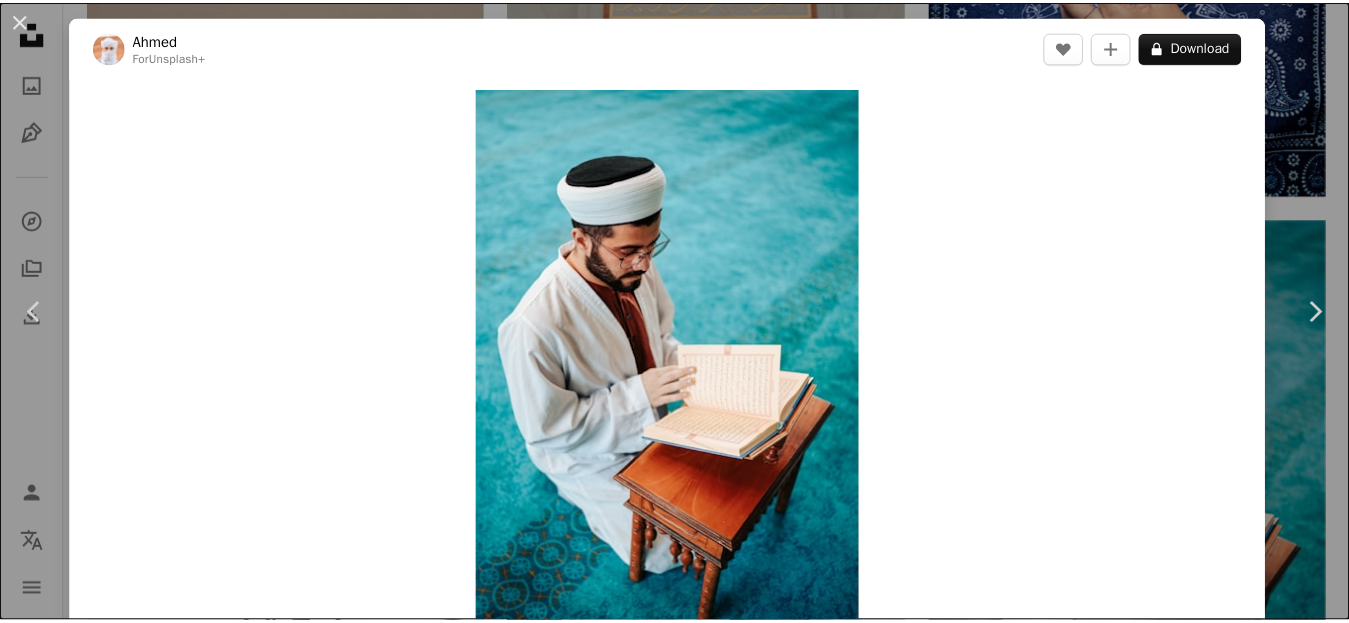 scroll, scrollTop: 31843, scrollLeft: 0, axis: vertical 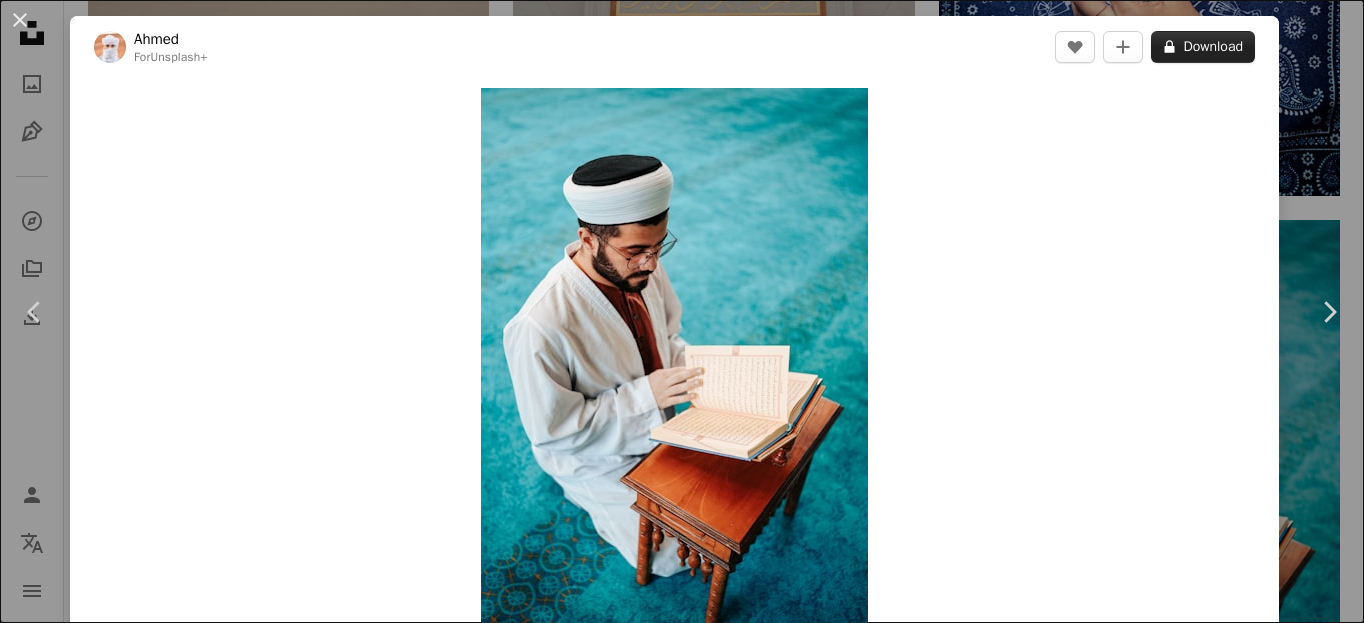 click on "A lock Download" at bounding box center [1203, 47] 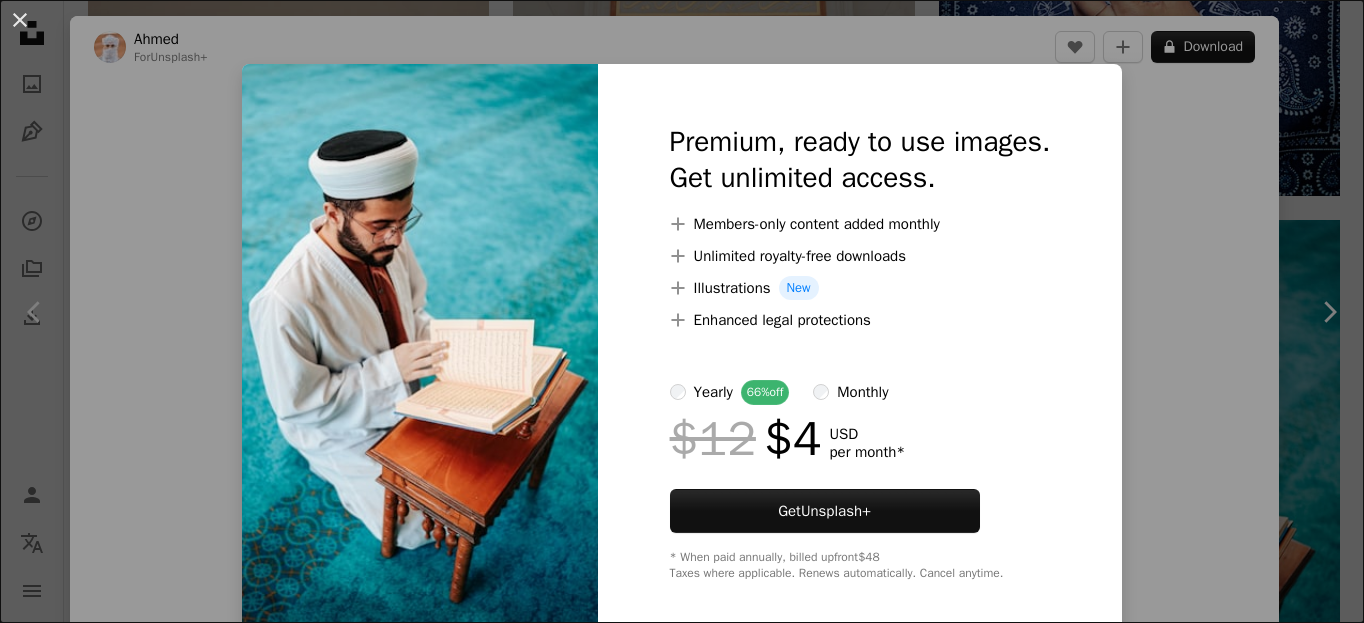 click on "An X shape Premium, ready to use images. Get unlimited access. A plus sign Members-only content added monthly A plus sign Unlimited royalty-free downloads A plus sign Illustrations  New A plus sign Enhanced legal protections yearly 66%  off monthly $12   $4 USD per month * Get  Unsplash+ * When paid annually, billed upfront  $48 Taxes where applicable. Renews automatically. Cancel anytime." at bounding box center [682, 311] 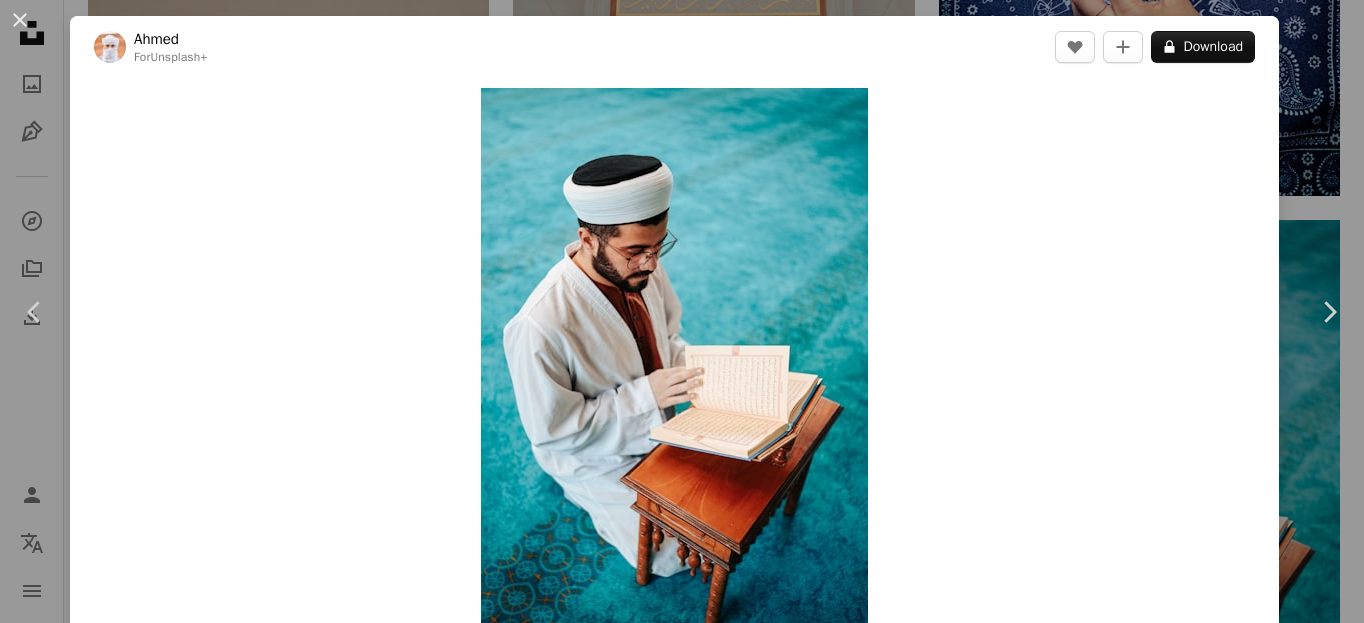 click on "An X shape Chevron left Chevron right [FIRST] For Unsplash+ A heart A plus sign A lock Download Zoom in A forward-right arrow Share More Actions Calendar outlined Published on March 3, 2023 Safety Licensed under the Unsplash+ License man islam ramadan kneeling imam the quran Public domain images From this series Chevron right Plus sign for Unsplash+ Plus sign for Unsplash+ Plus sign for Unsplash+ Plus sign for Unsplash+ Plus sign for Unsplash+ Plus sign for Unsplash+ Plus sign for Unsplash+ Plus sign for Unsplash+ Plus sign for Unsplash+ Plus sign for Unsplash+ Plus sign for Unsplash+ Related images Plus sign for Unsplash+ A heart A plus sign [FIRST] For Unsplash+ A lock Download Plus sign for Unsplash+ A heart A plus sign [FIRST] [LAST] For Unsplash+ A lock Download Plus sign for Unsplash+ A heart A plus sign [FIRST] [LAST] For Unsplash+ A lock Download Plus sign for Unsplash+ A heart A plus sign [FIRST] [LAST] For Unsplash+ A lock Download Plus sign for Unsplash+ A heart A plus sign [FIRST] For Unsplash+ A lock" at bounding box center (682, 311) 